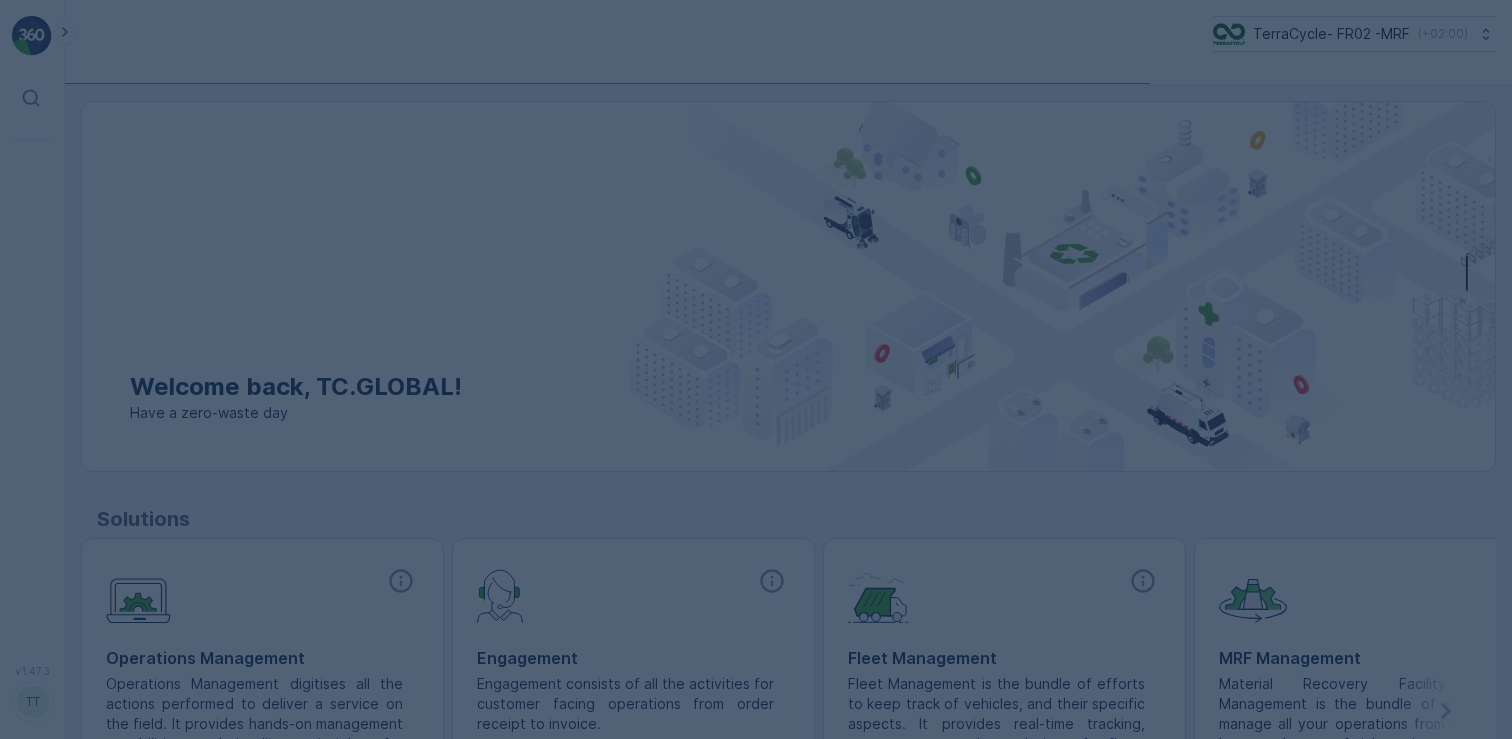 scroll, scrollTop: 0, scrollLeft: 0, axis: both 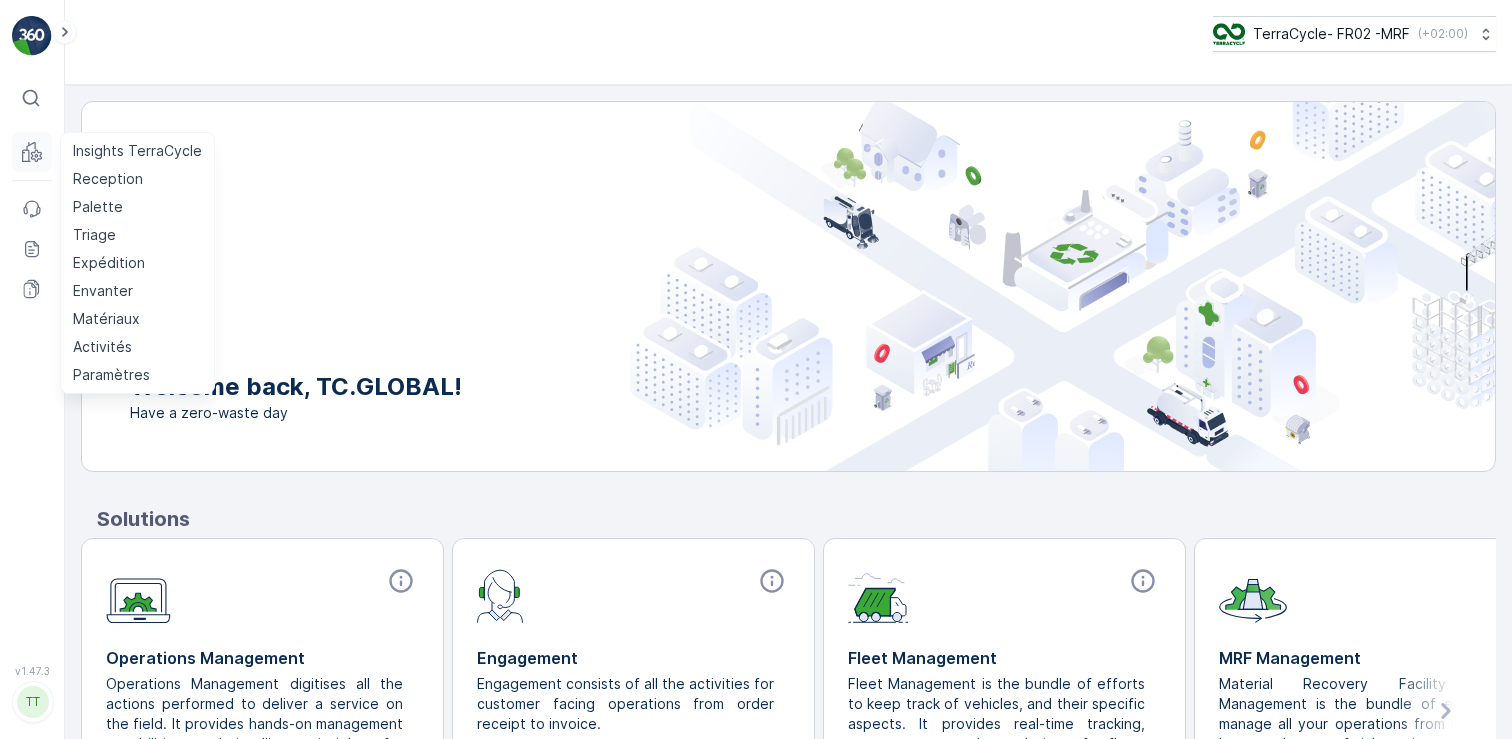 click 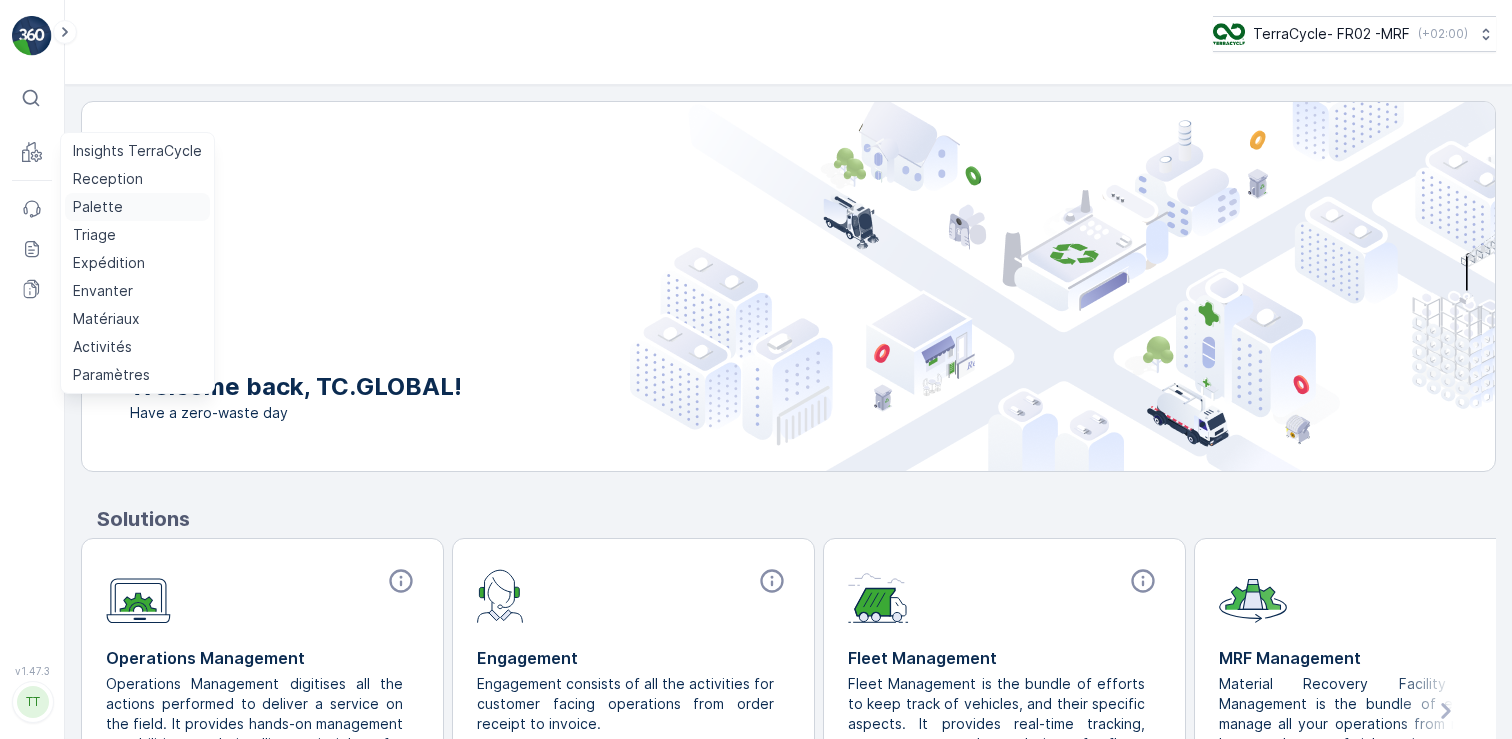 click on "Palette" at bounding box center [98, 207] 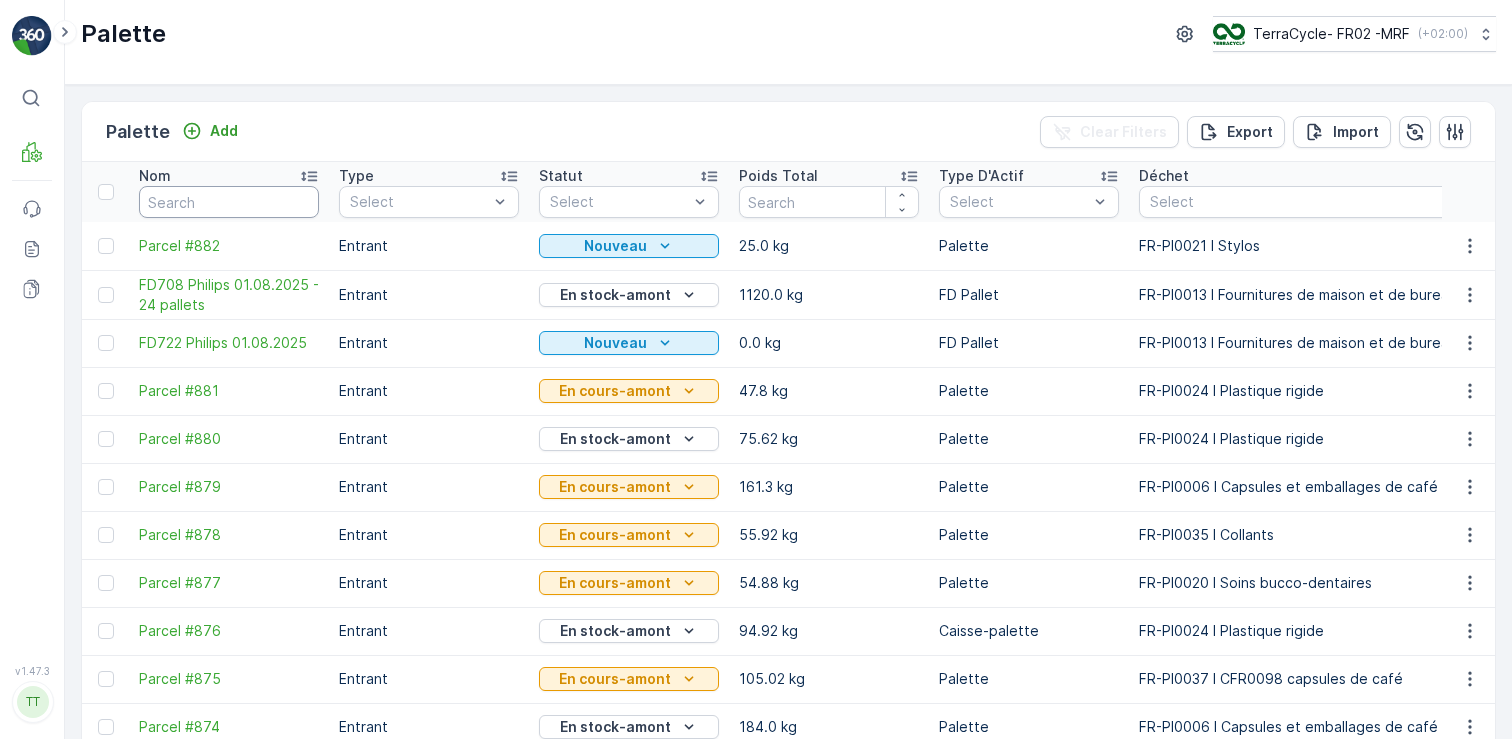 click at bounding box center [229, 202] 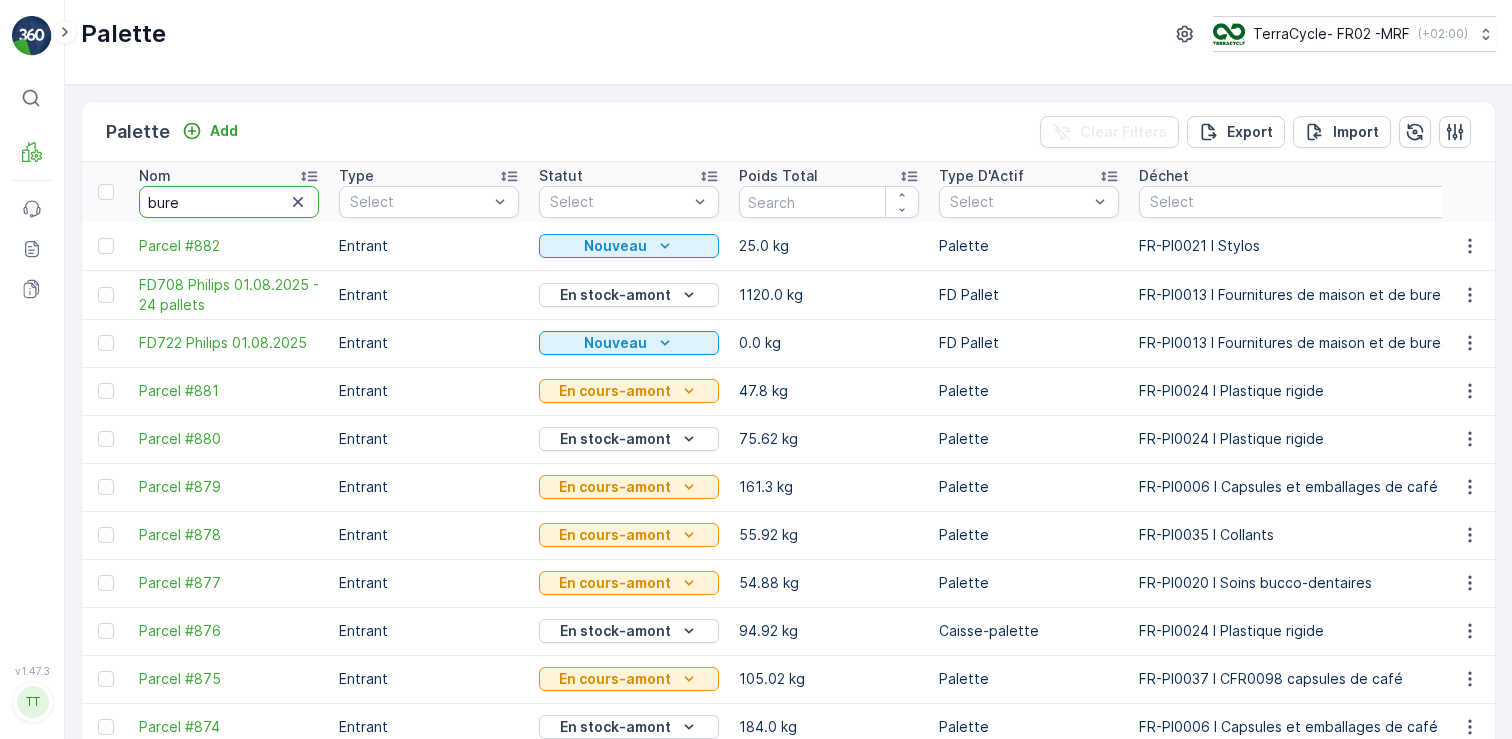 type on "burea" 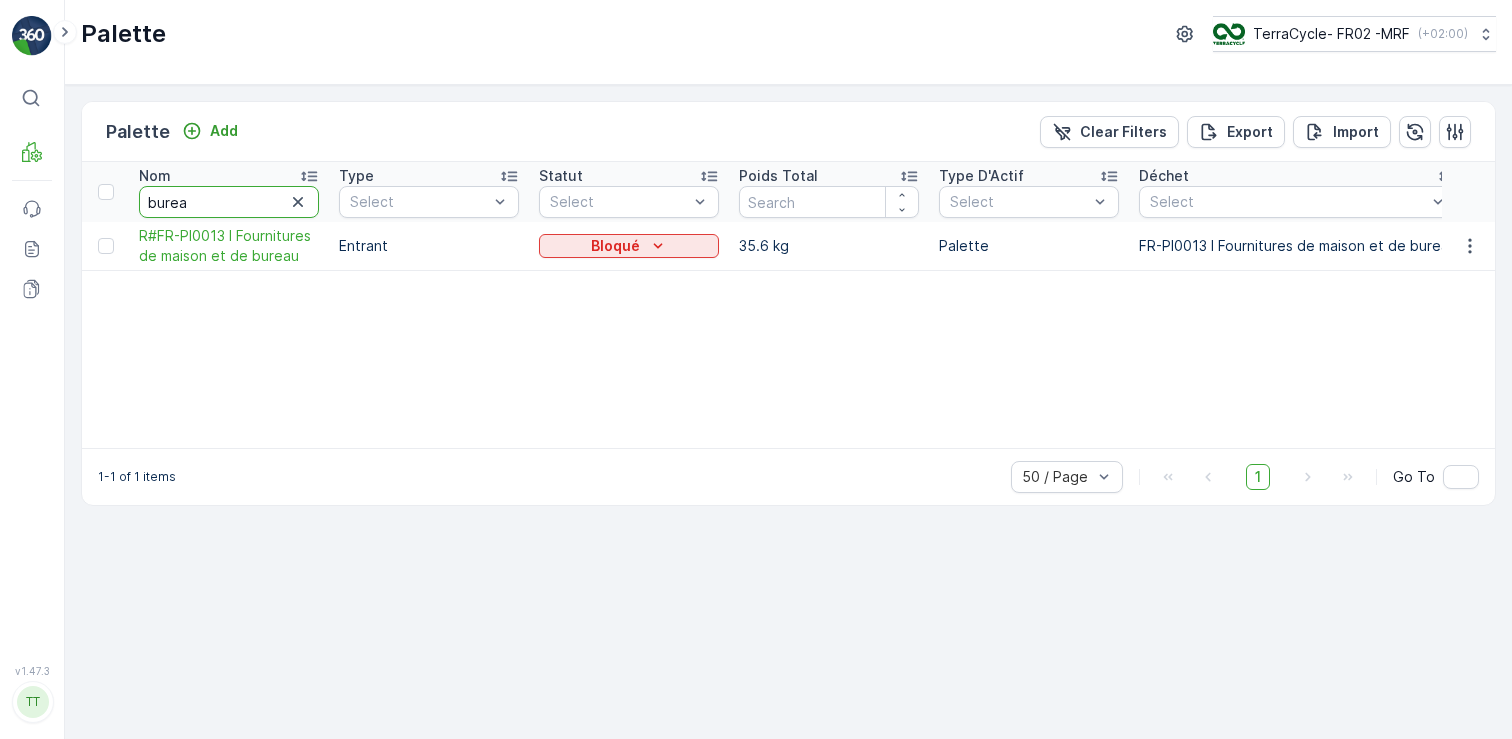 click on "burea" at bounding box center (229, 202) 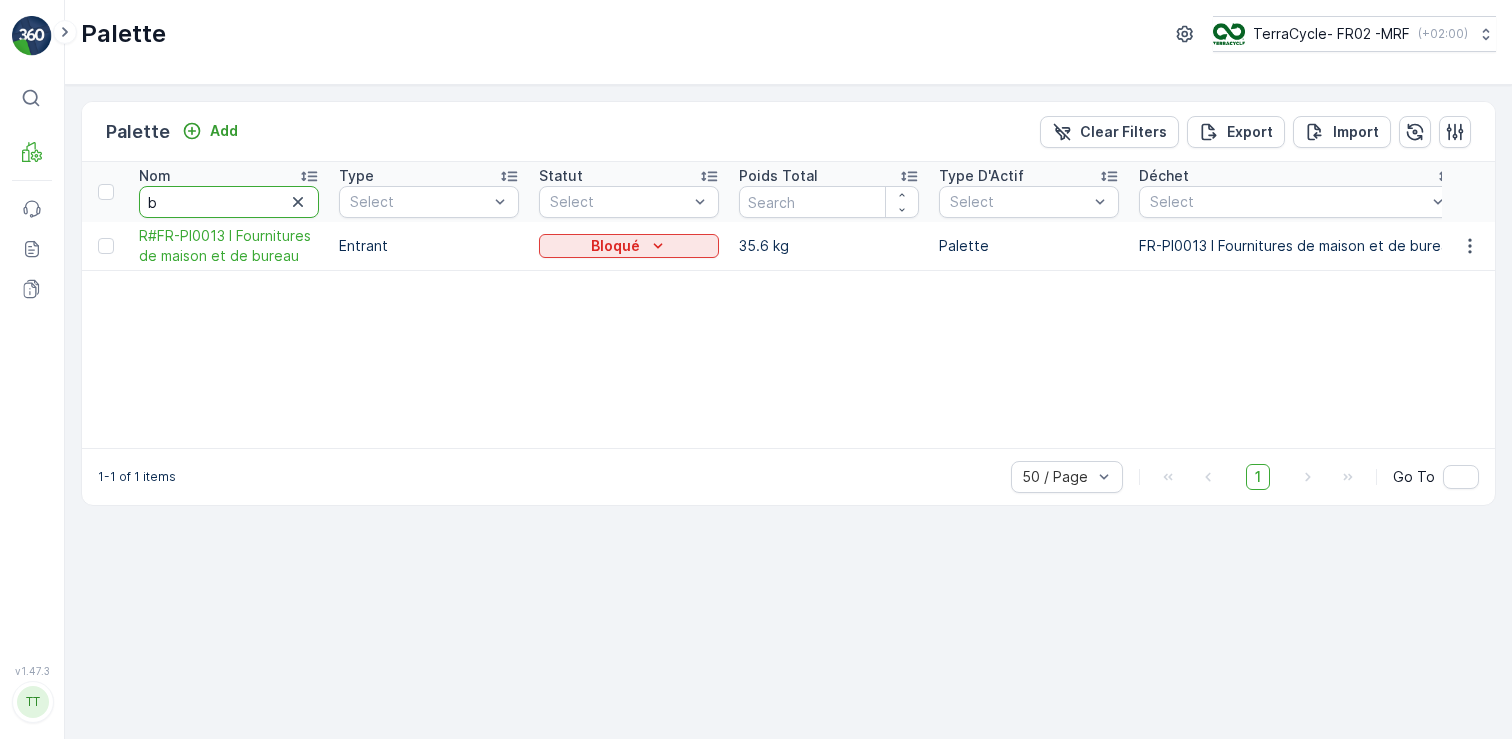 type on "bv" 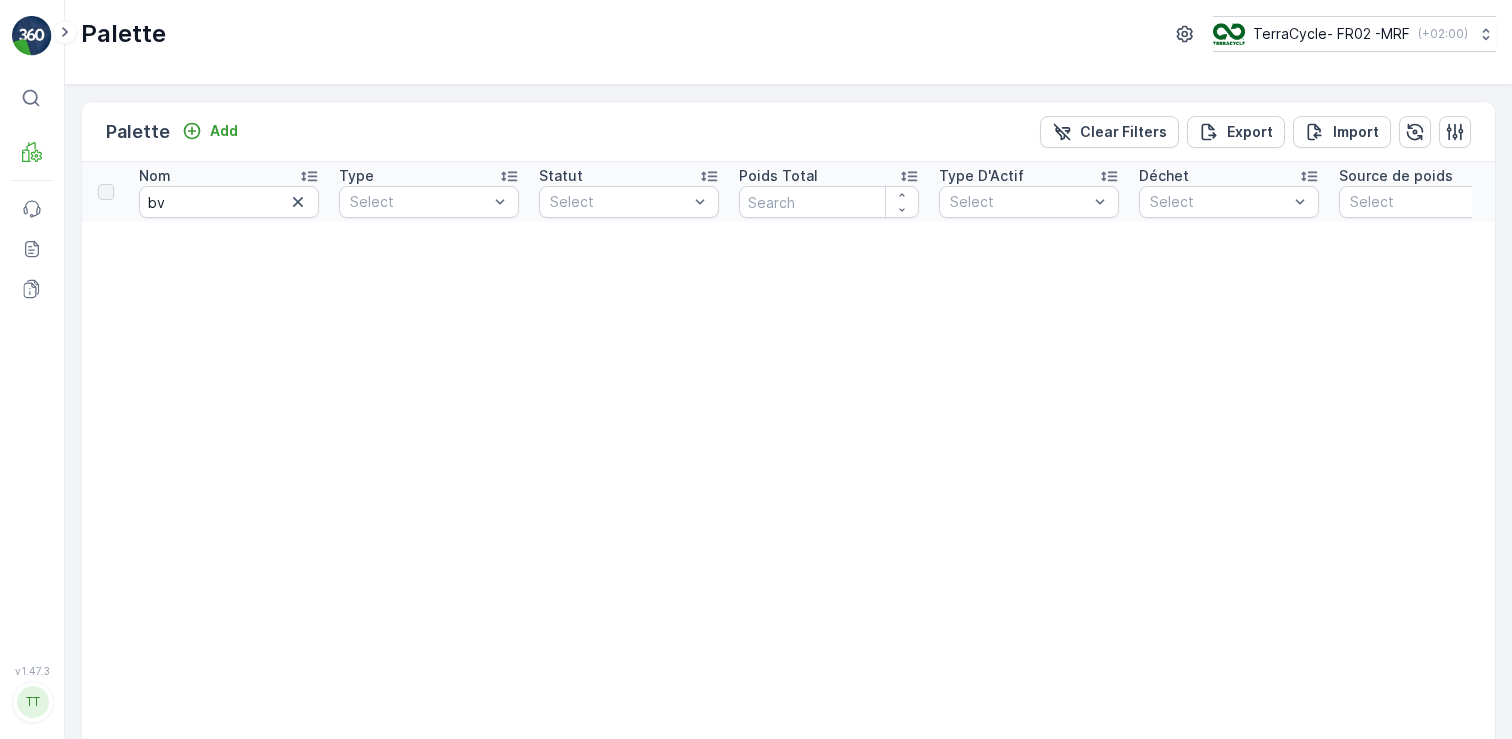 click on "There are no Palette." at bounding box center [805, 1265] 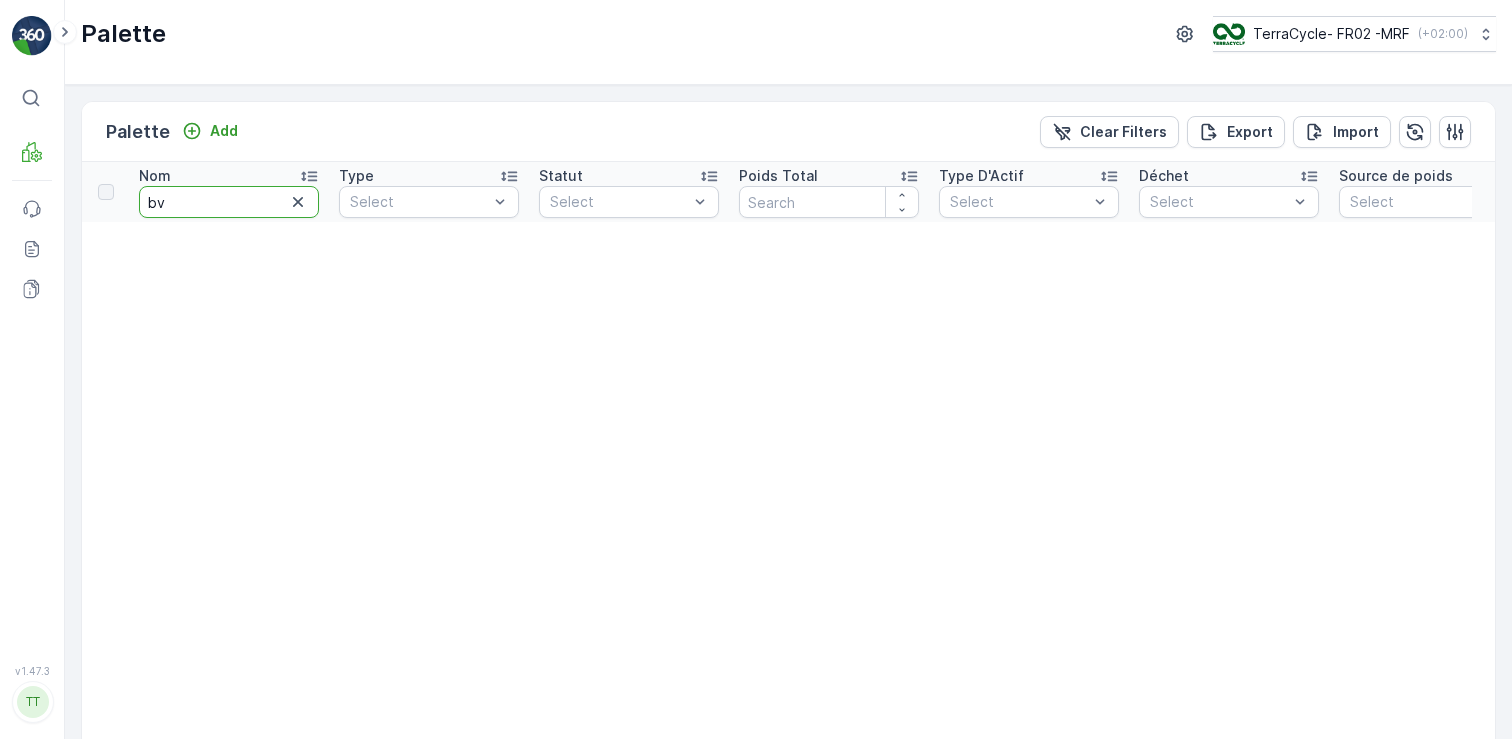 click on "bv" at bounding box center (229, 202) 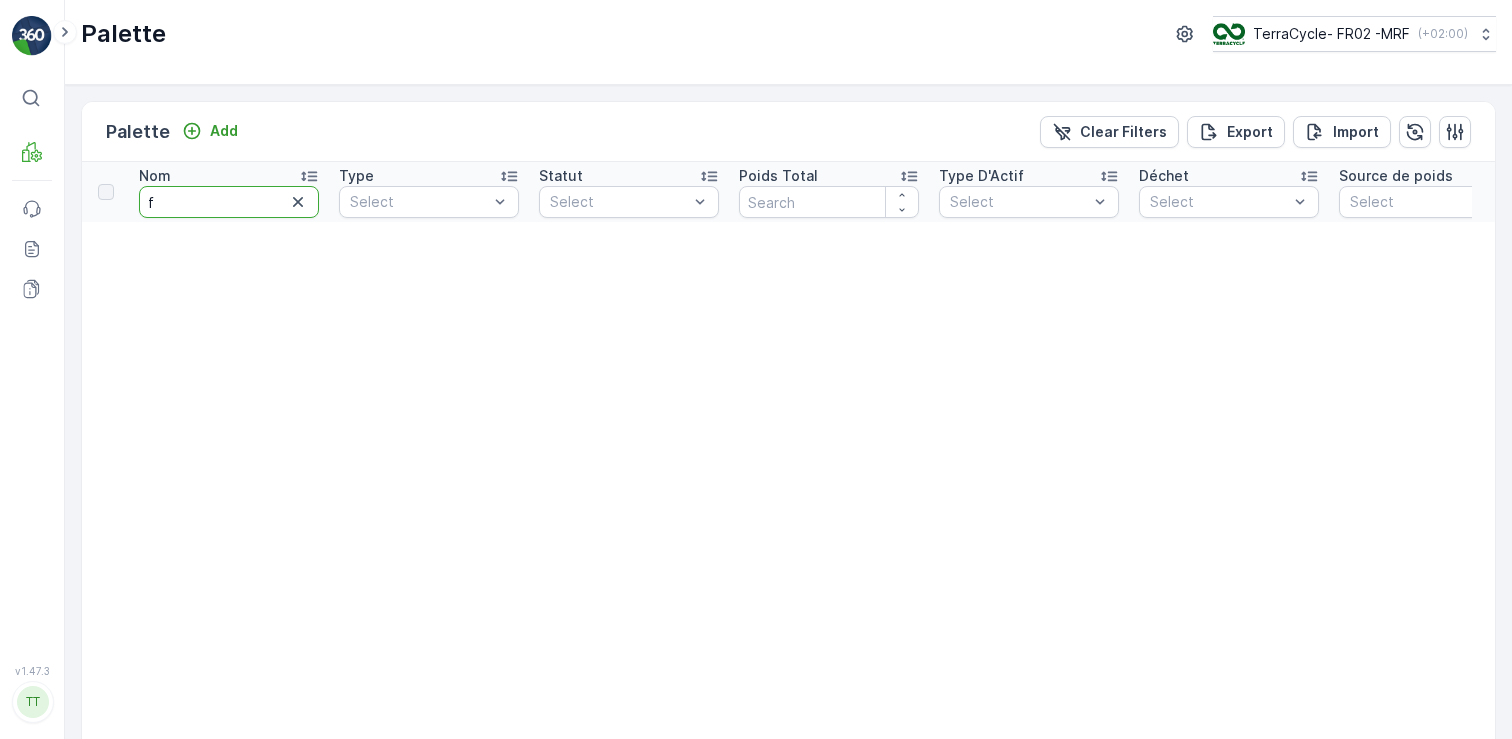 type on "fd" 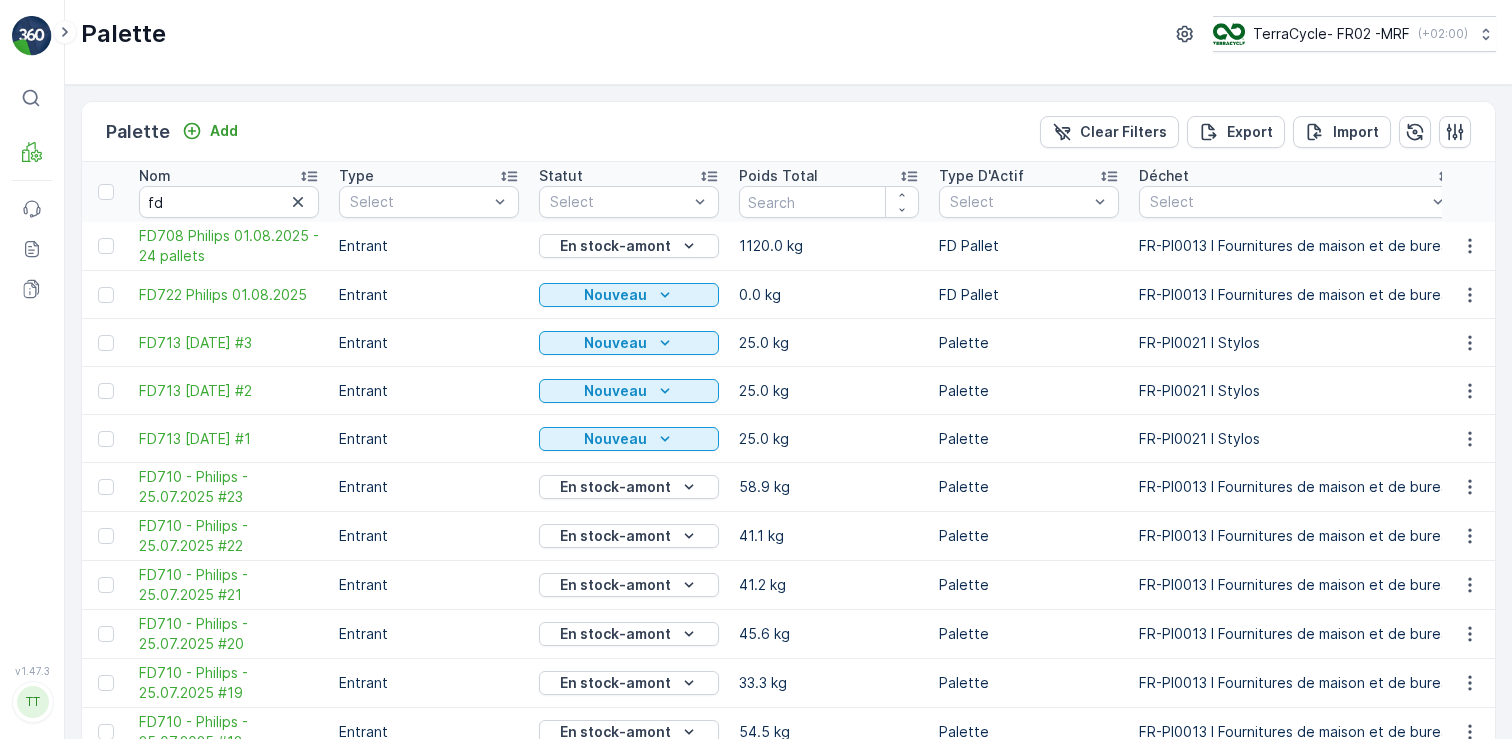 drag, startPoint x: 133, startPoint y: 345, endPoint x: 298, endPoint y: 356, distance: 165.36626 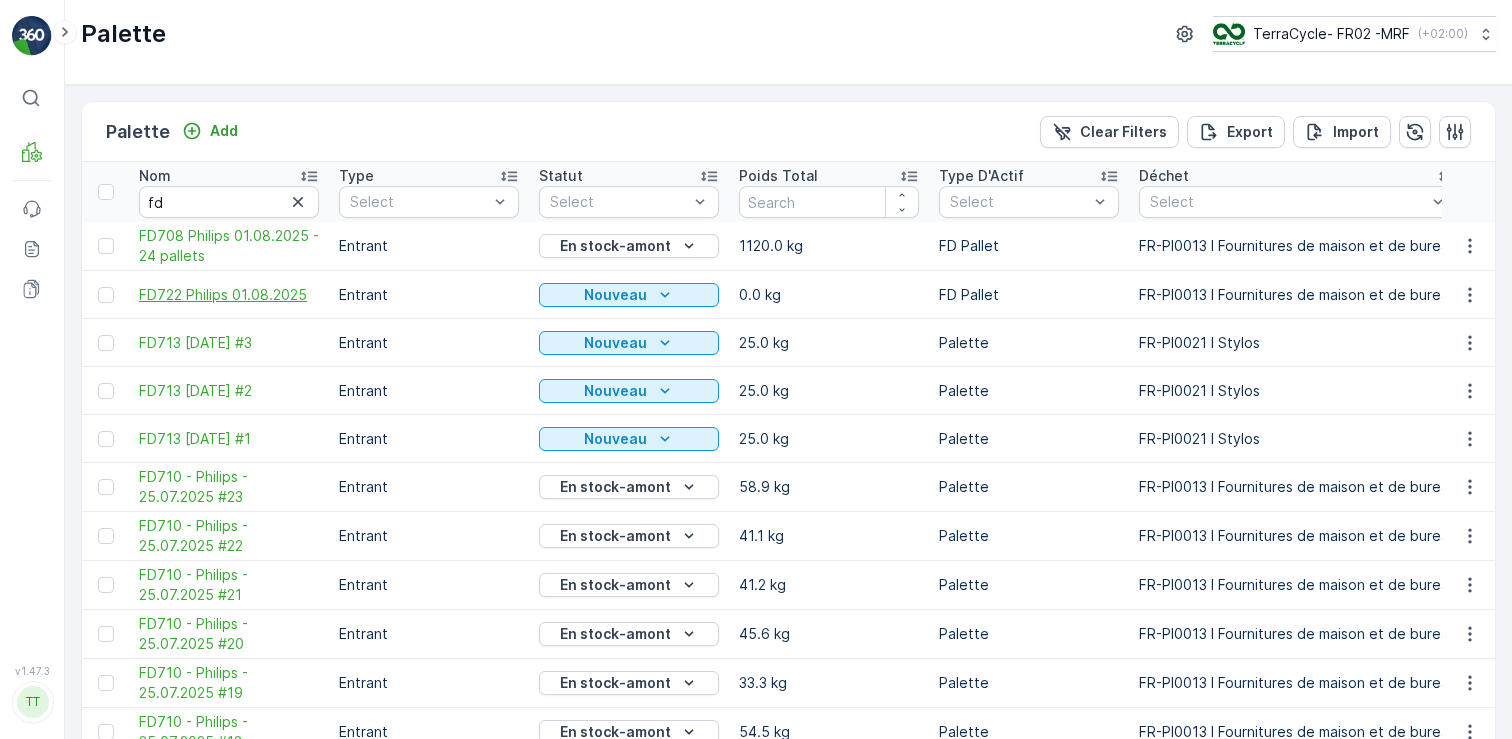 click on "FD722 Philips 01.08.2025" at bounding box center [229, 295] 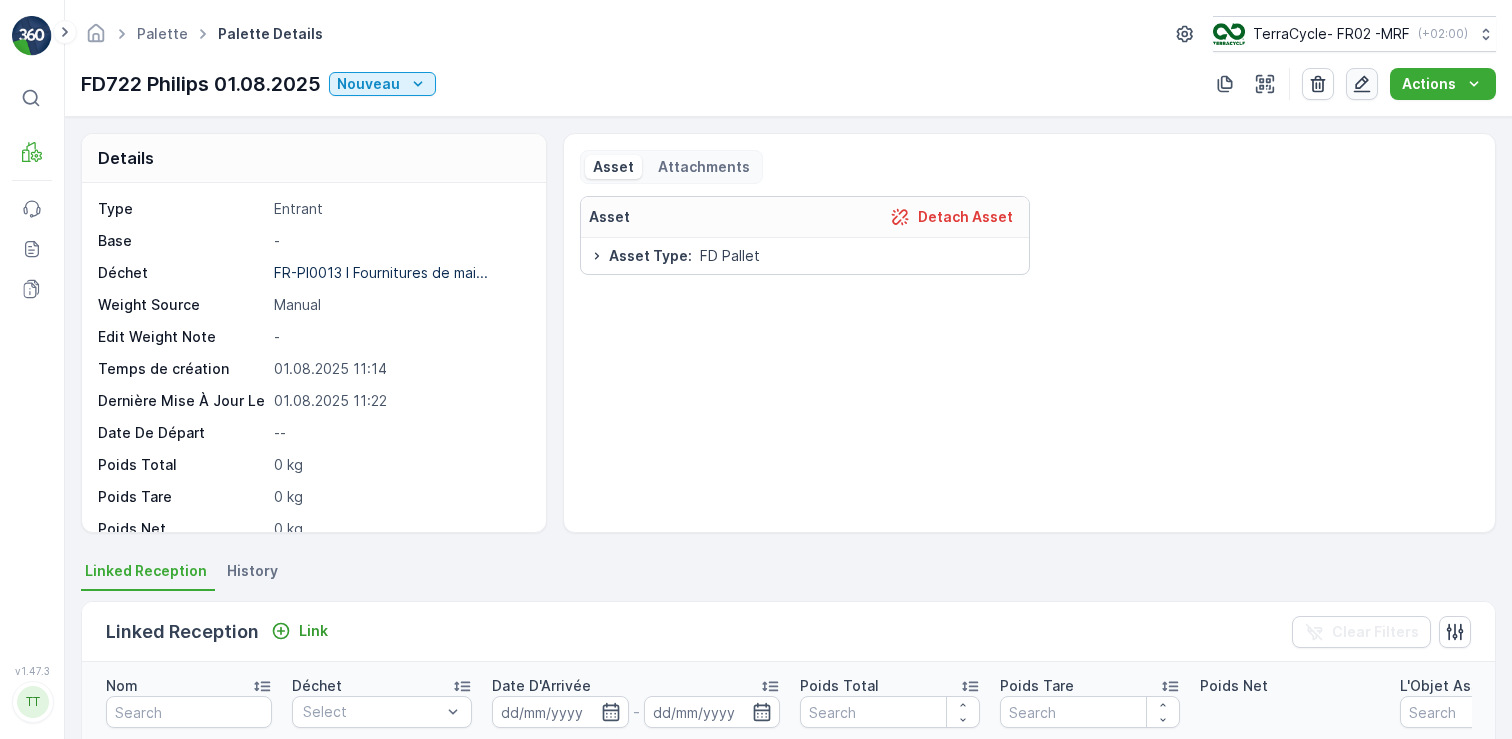 click 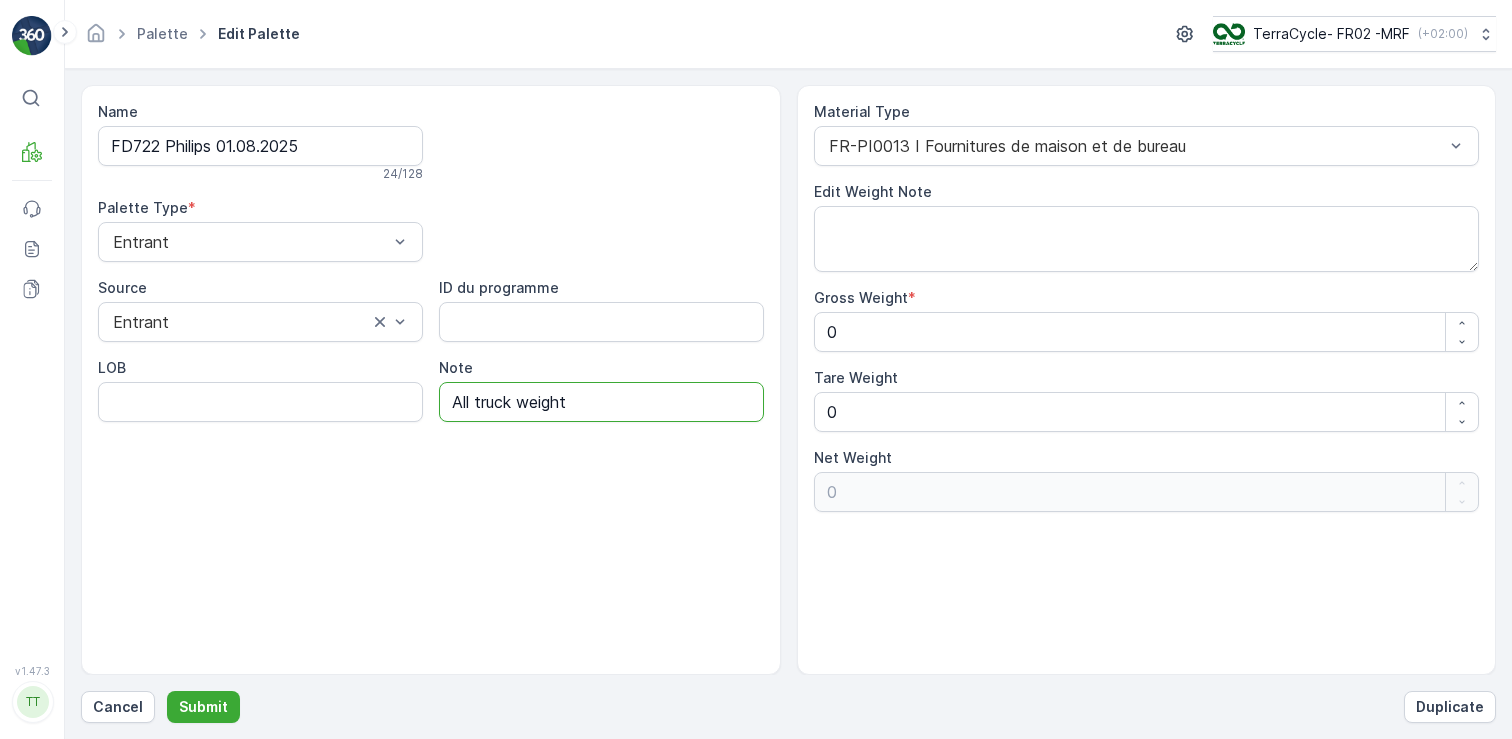 click on "All truck weight" at bounding box center [601, 402] 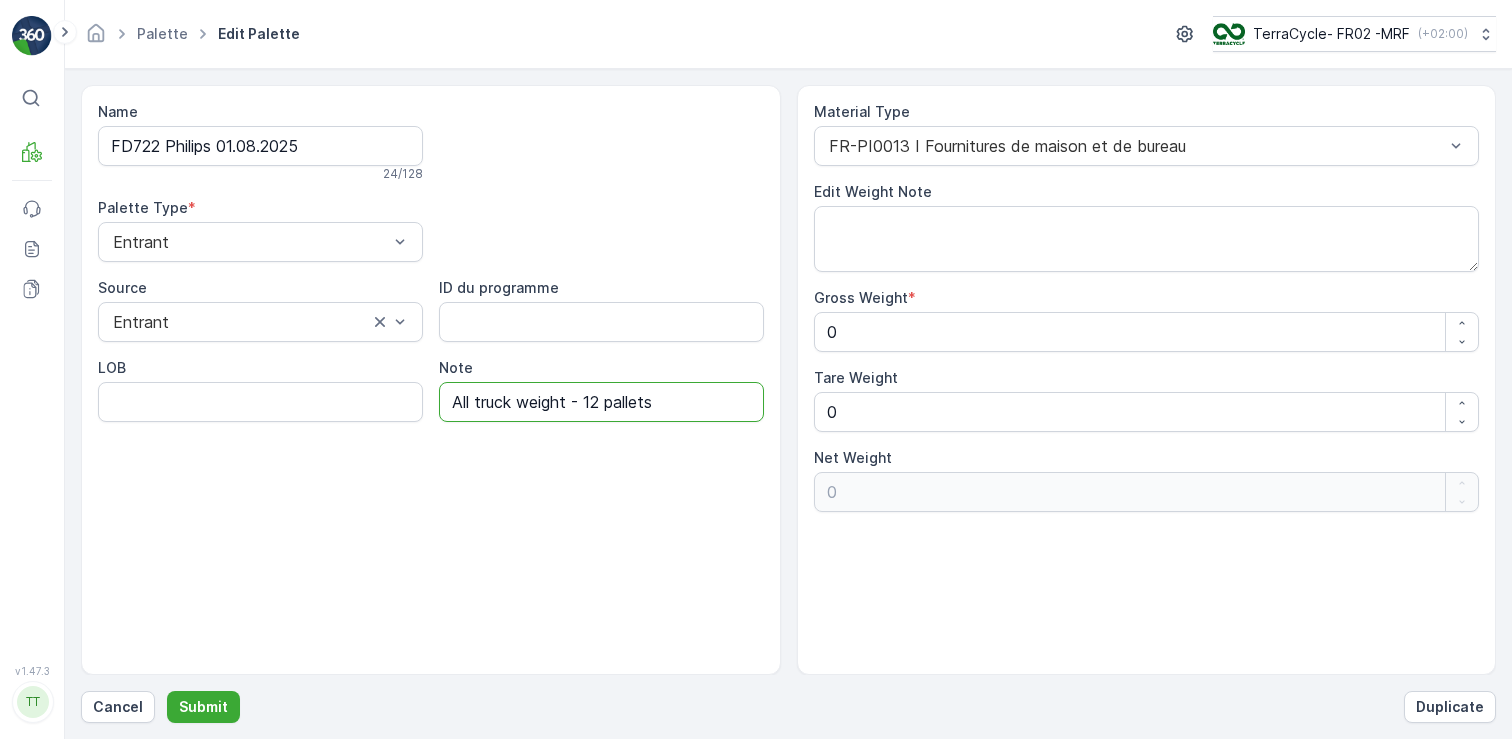 type on "All truck weight - 12 pallets" 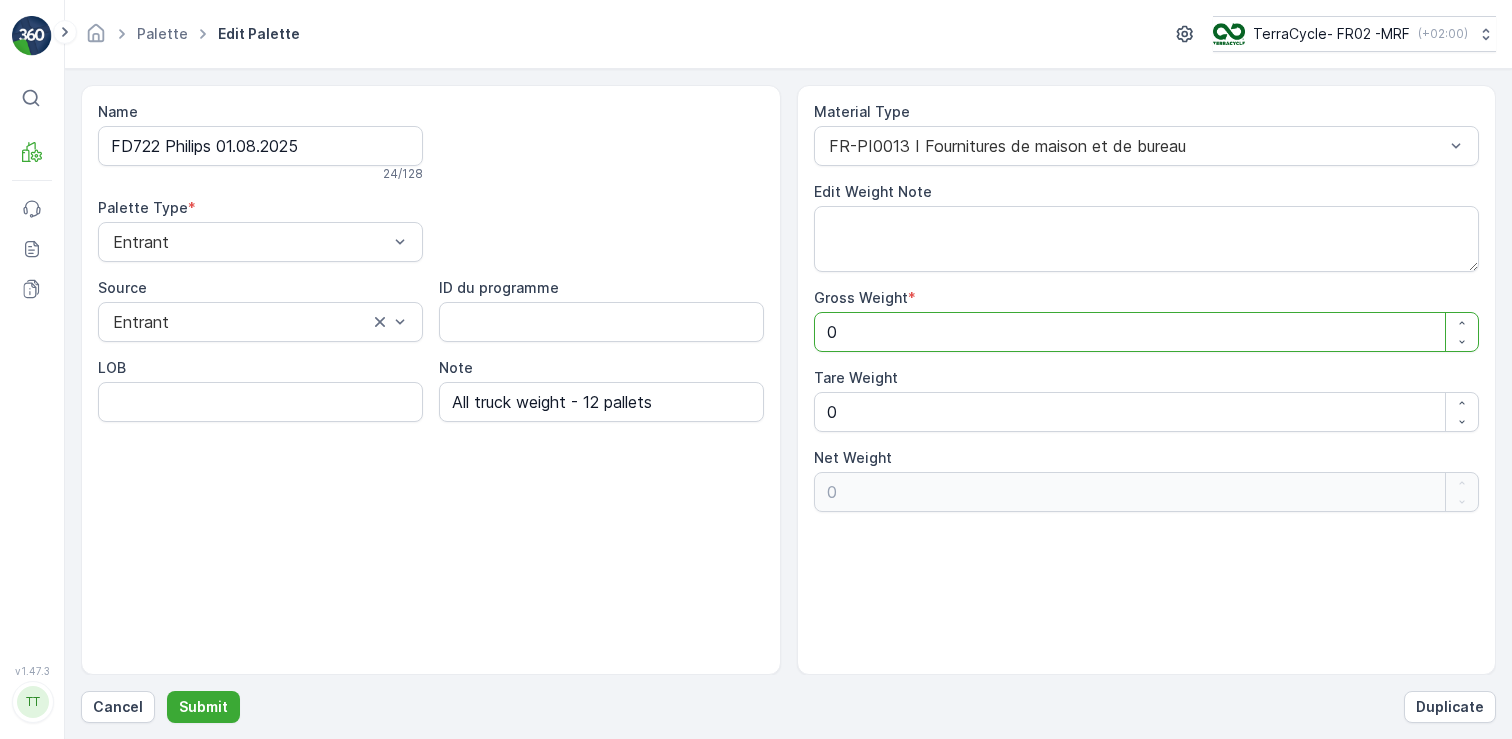 drag, startPoint x: 856, startPoint y: 328, endPoint x: 787, endPoint y: 328, distance: 69 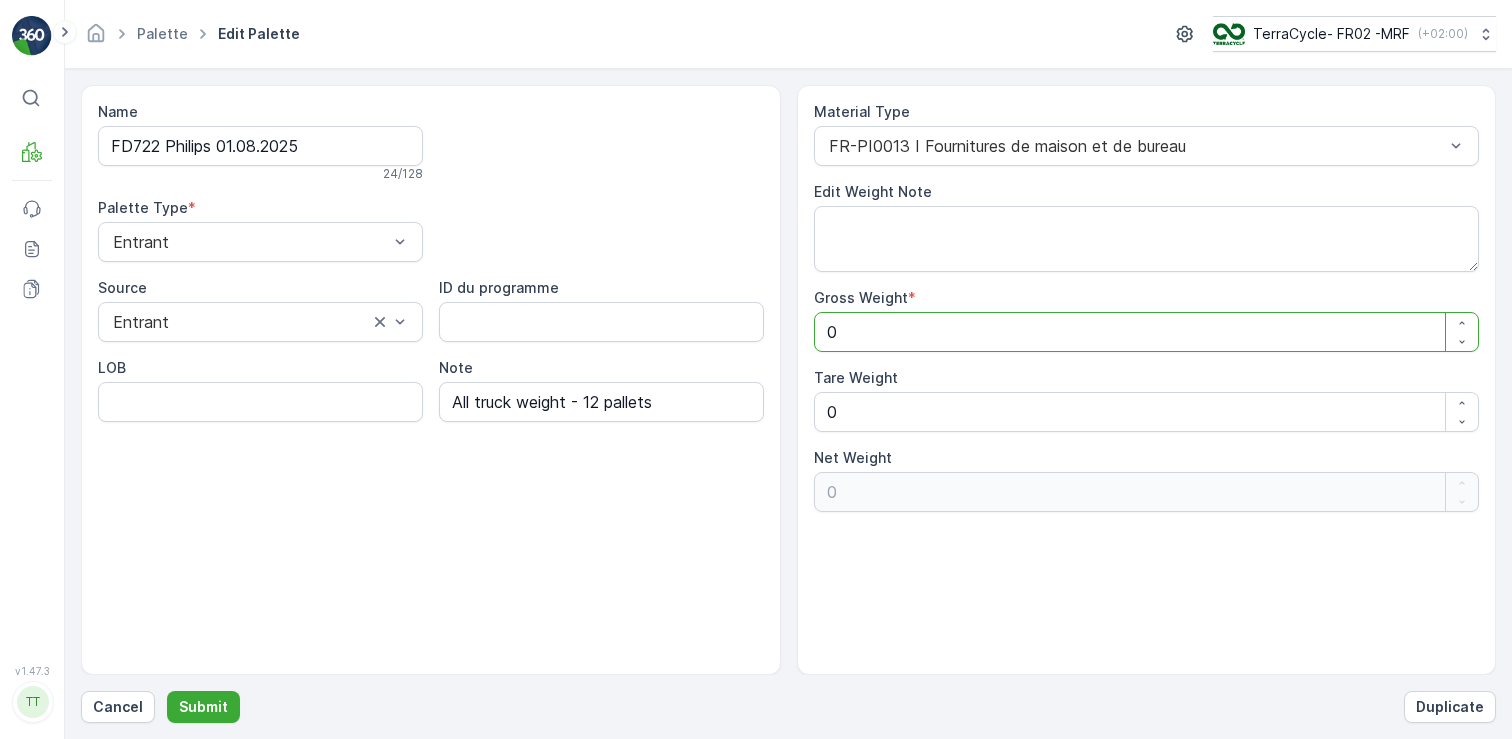 type on "5" 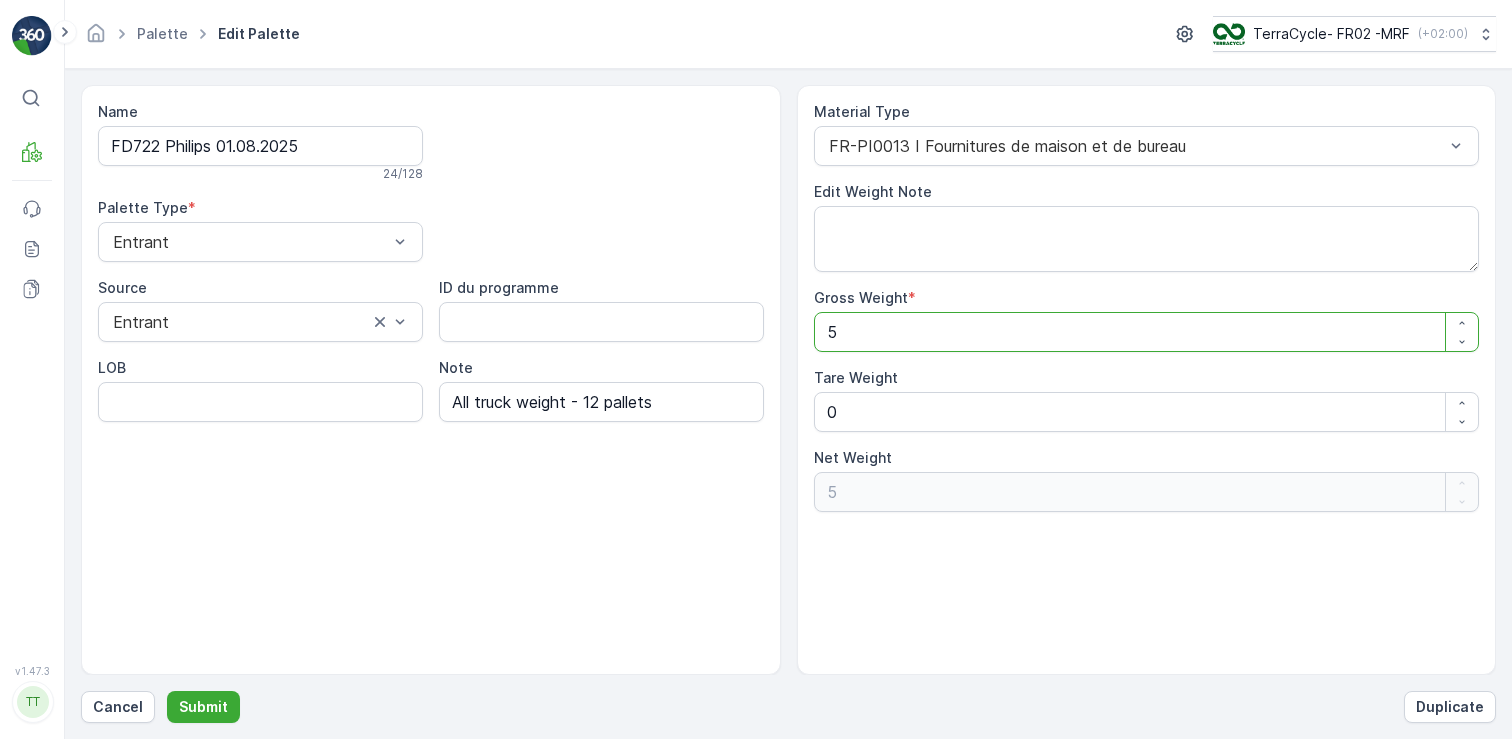 type on "56" 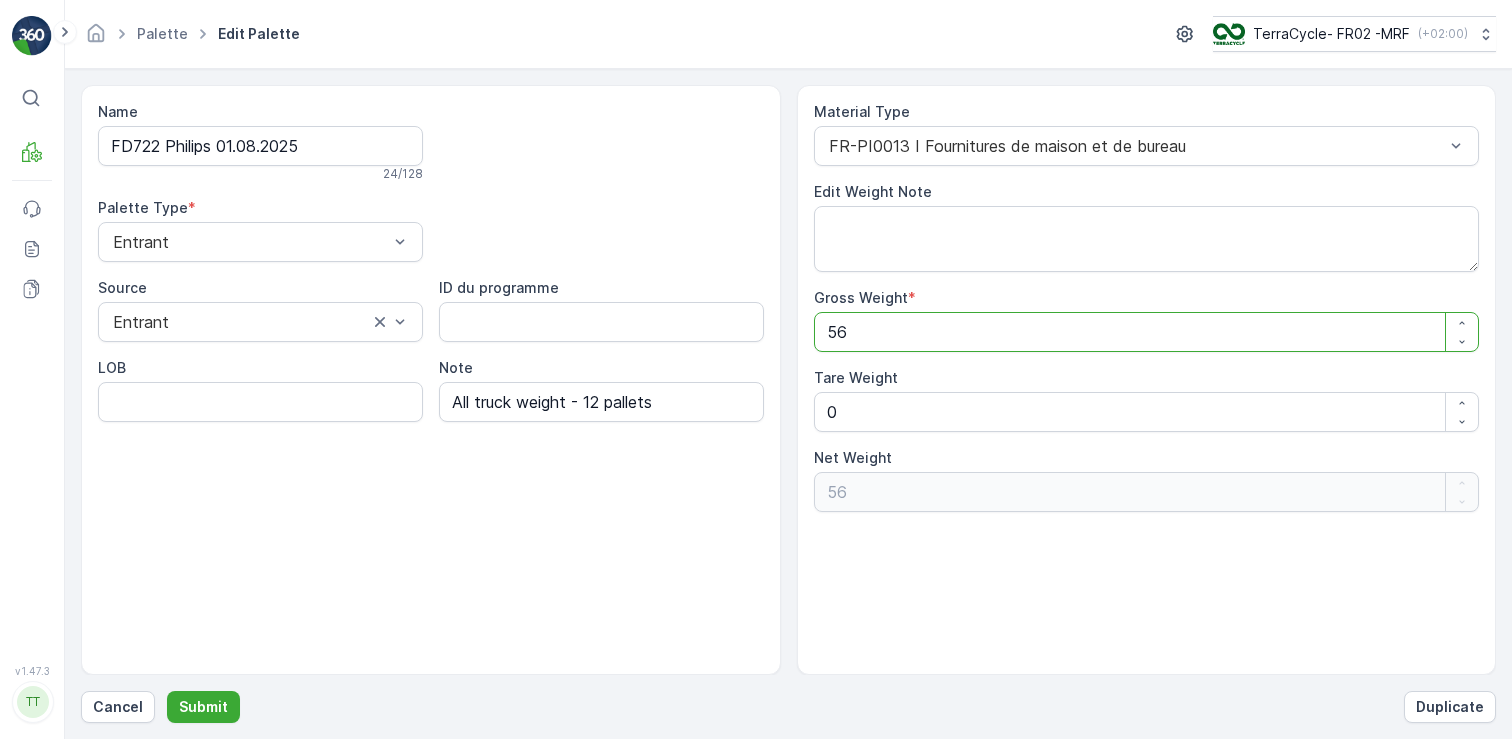 type on "560" 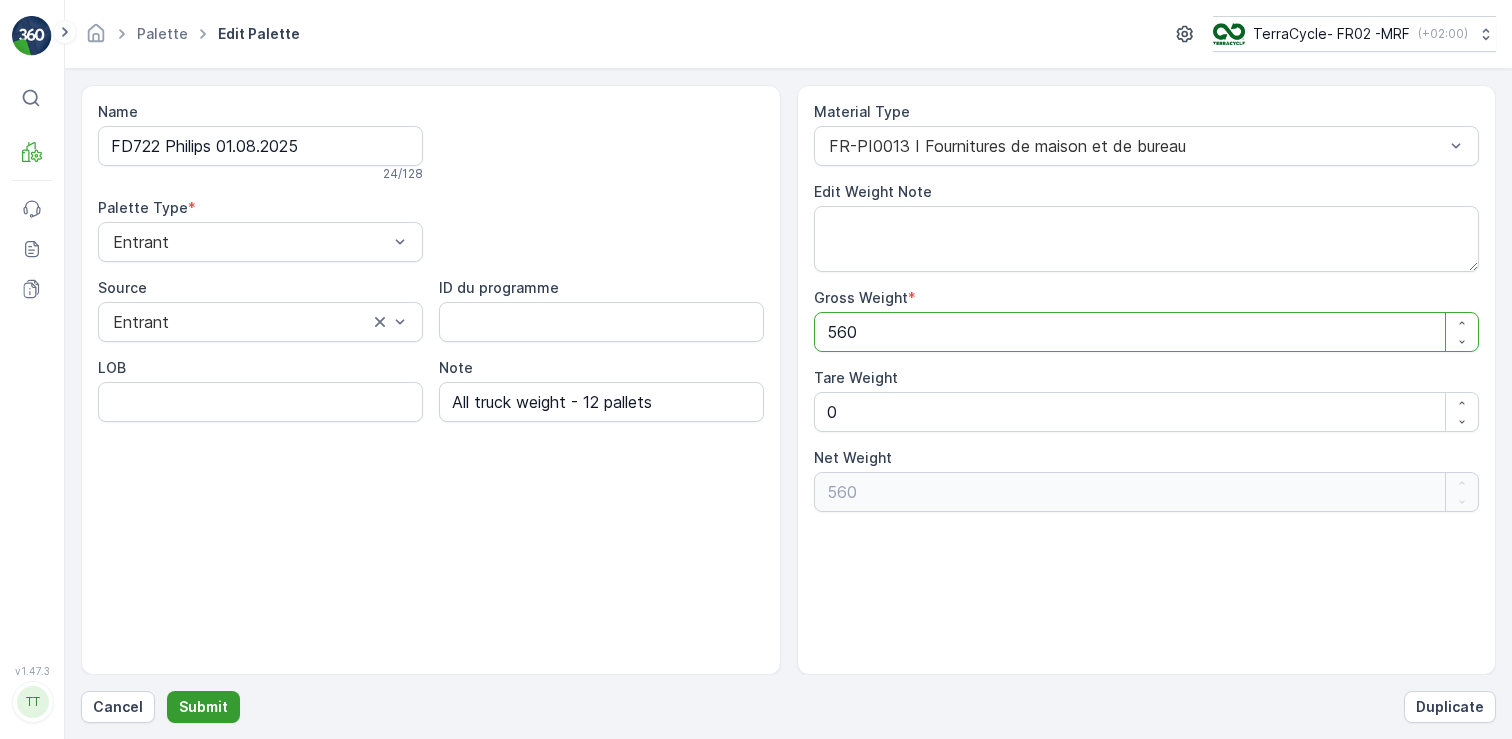 type on "560" 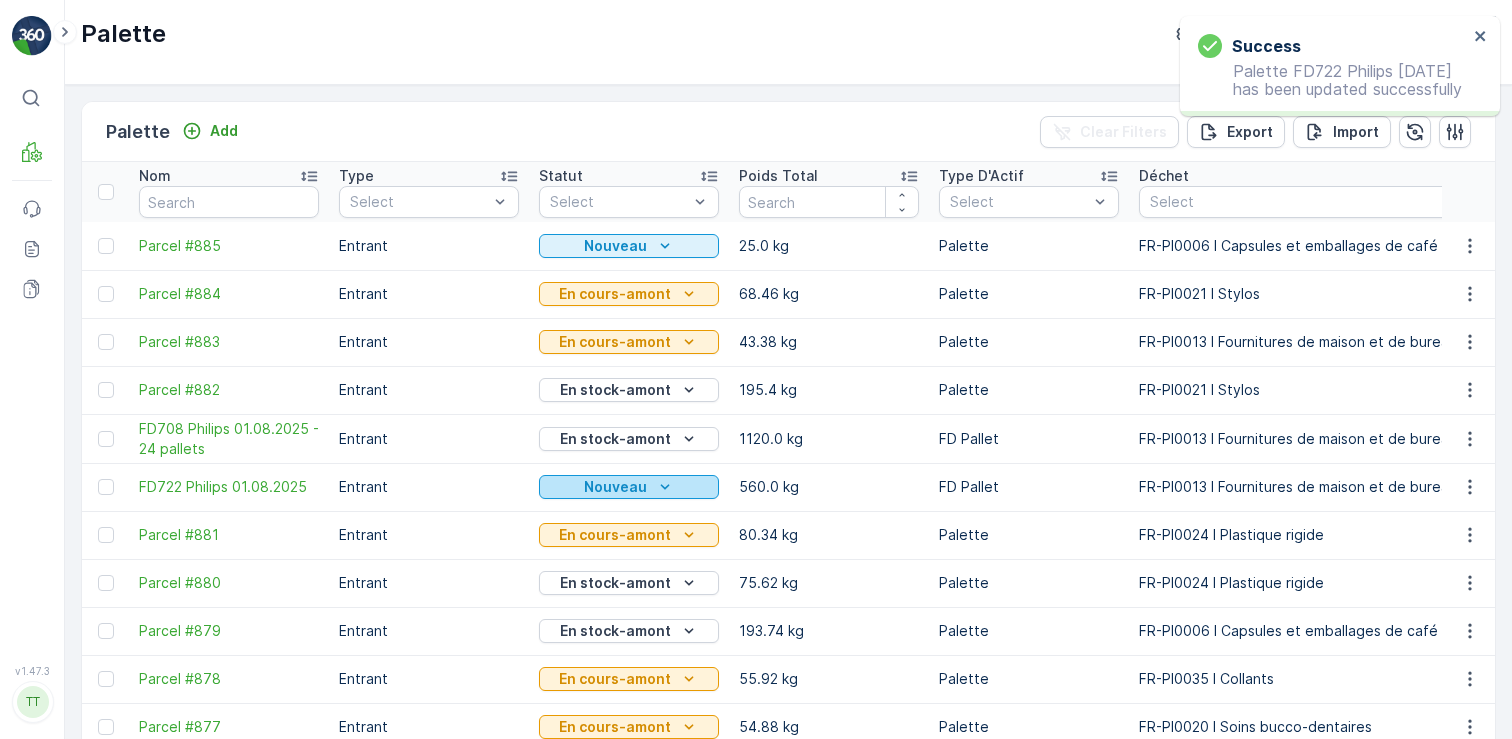 click on "Nouveau" at bounding box center (615, 487) 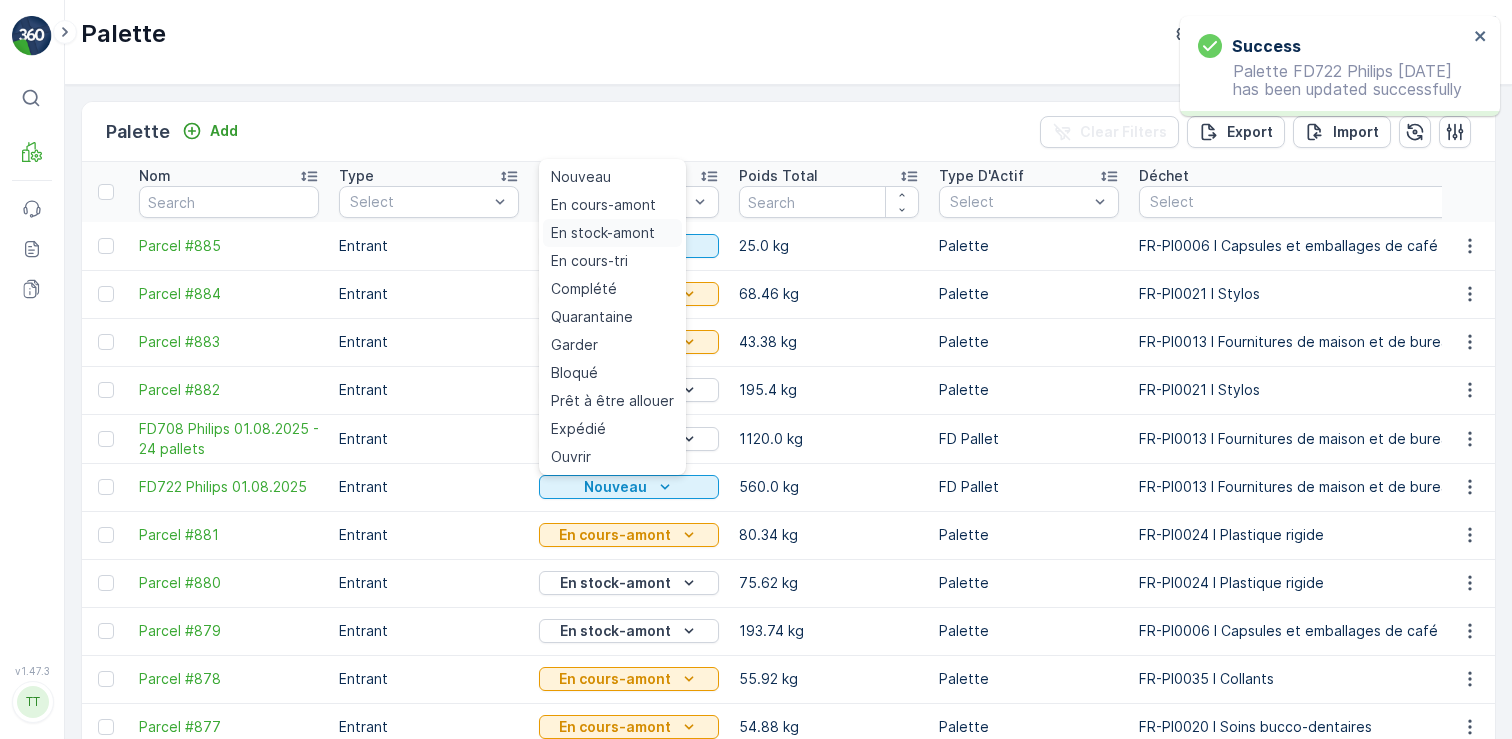 click on "En stock-amont" at bounding box center [603, 233] 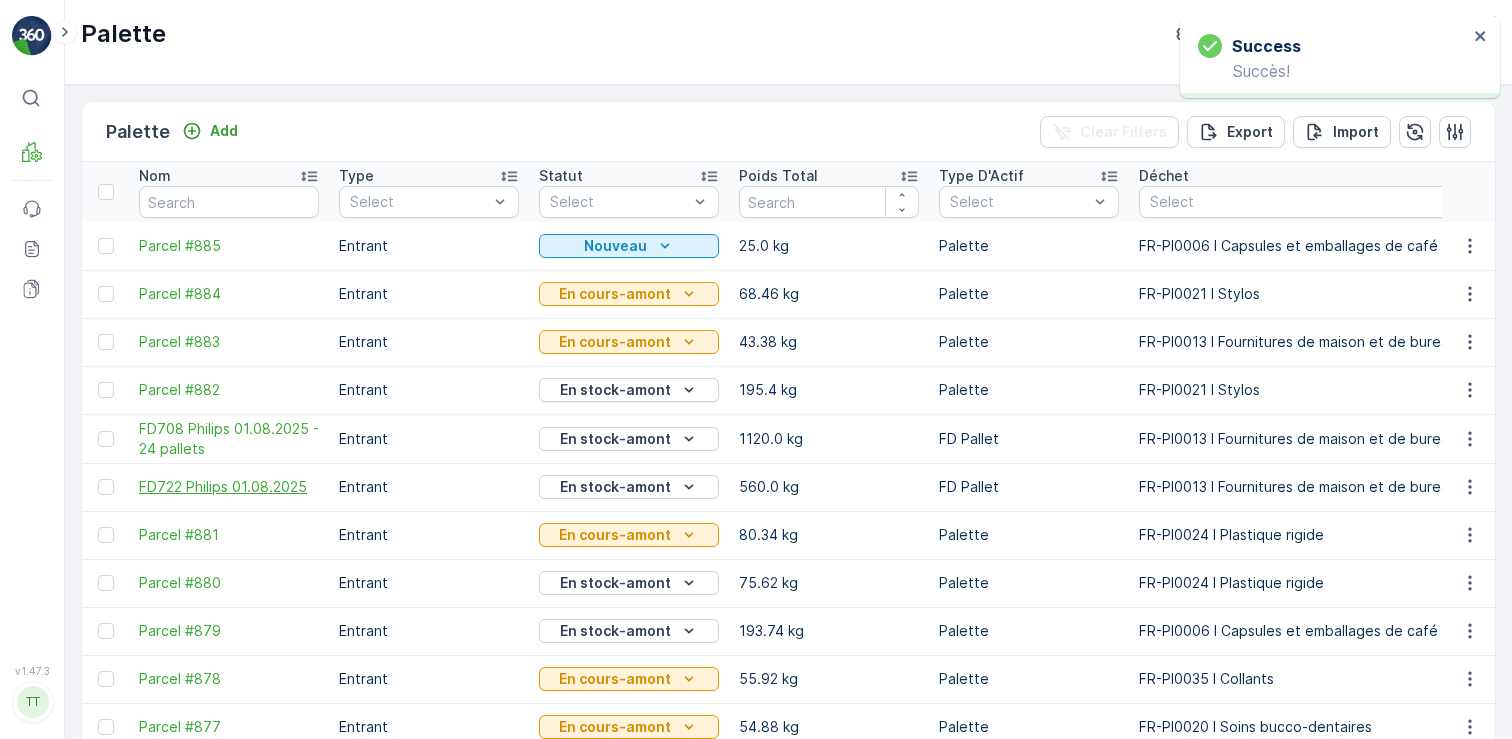 click on "FD722 Philips 01.08.2025" at bounding box center [229, 487] 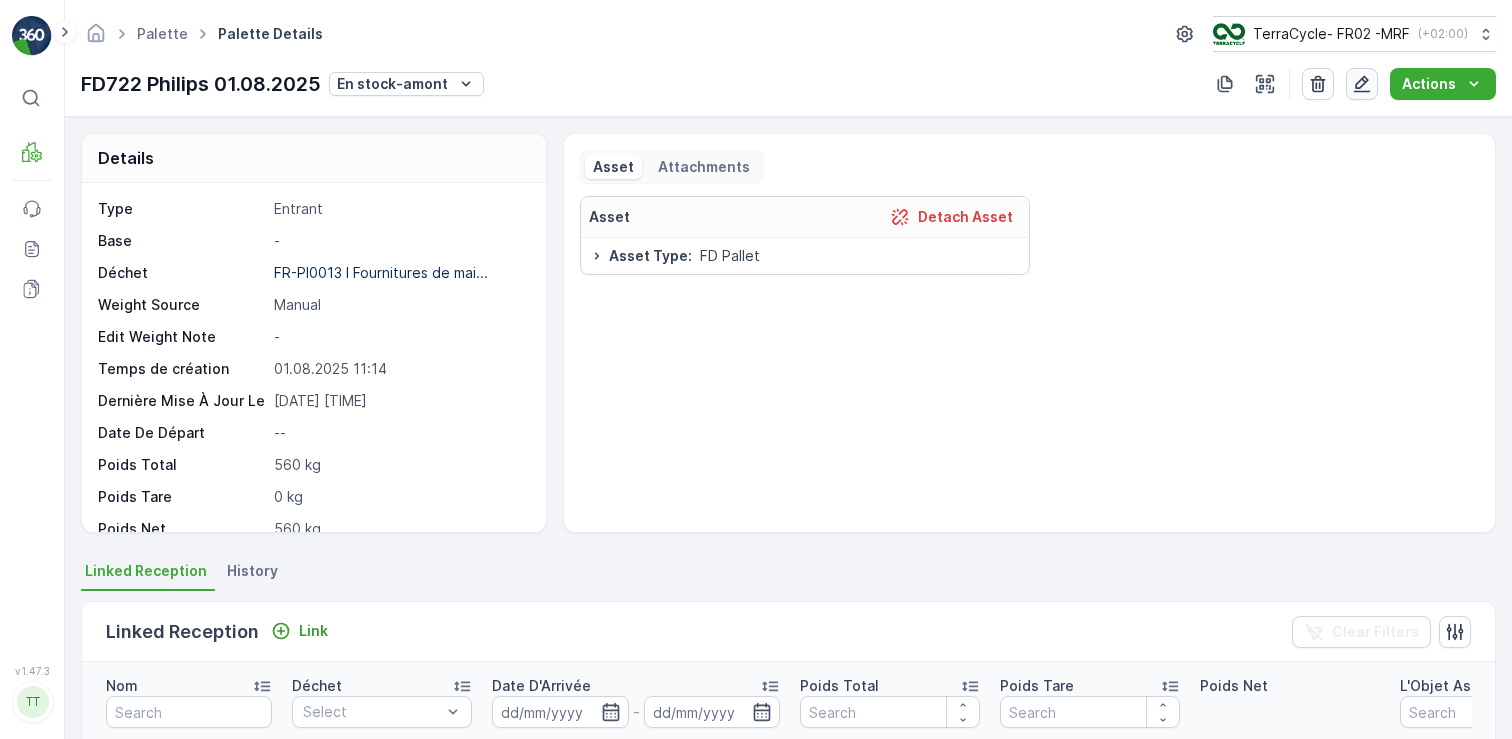 click 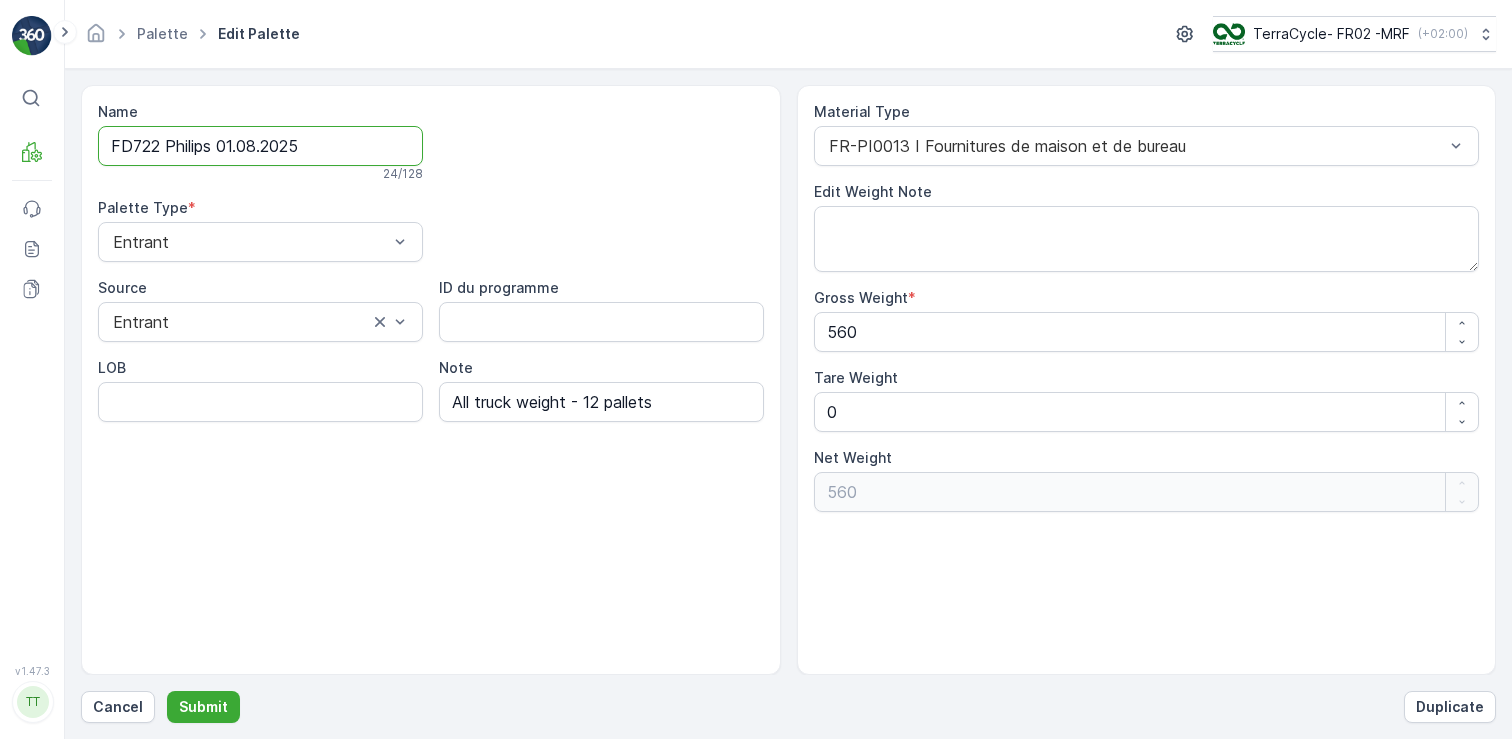 click on "FD722 Philips 01.08.2025" at bounding box center (260, 146) 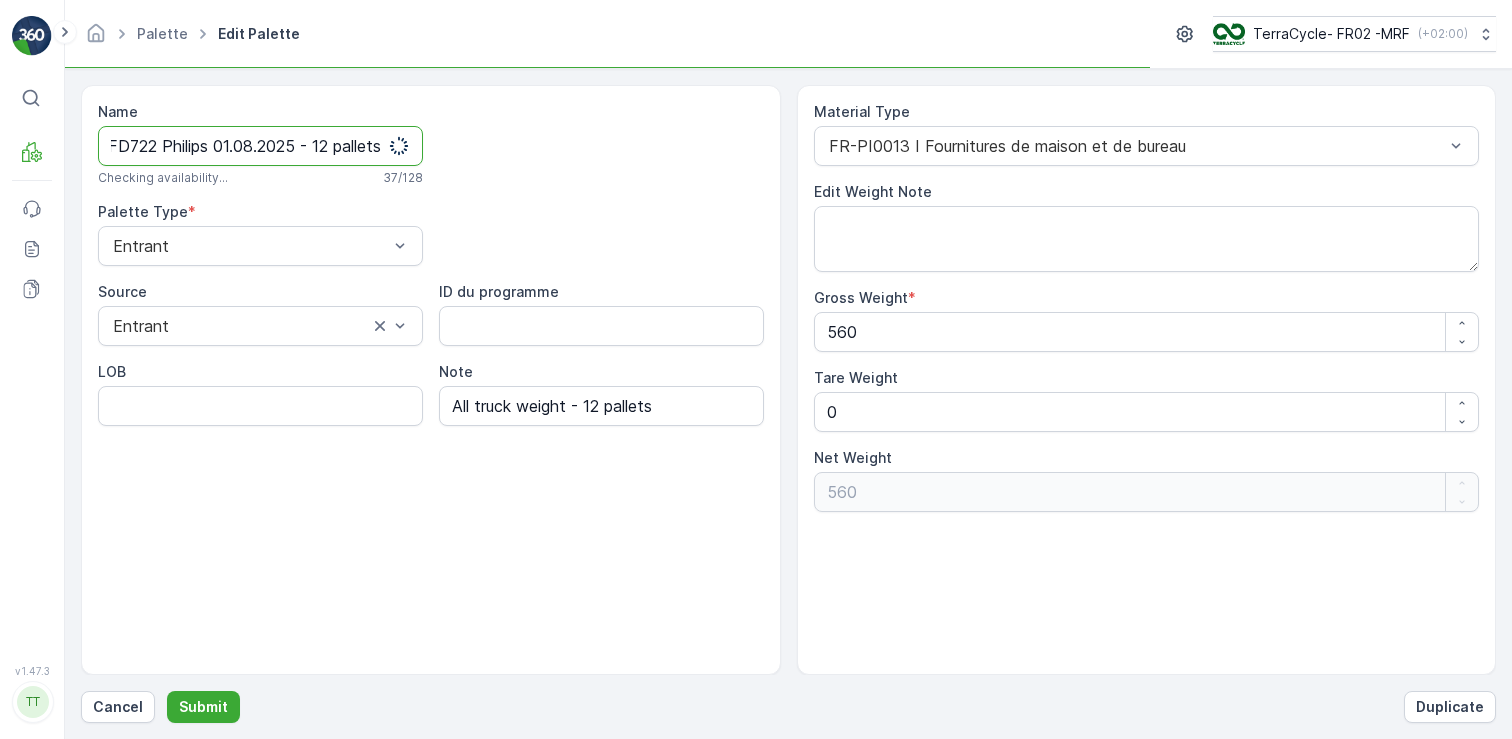 scroll, scrollTop: 0, scrollLeft: 9, axis: horizontal 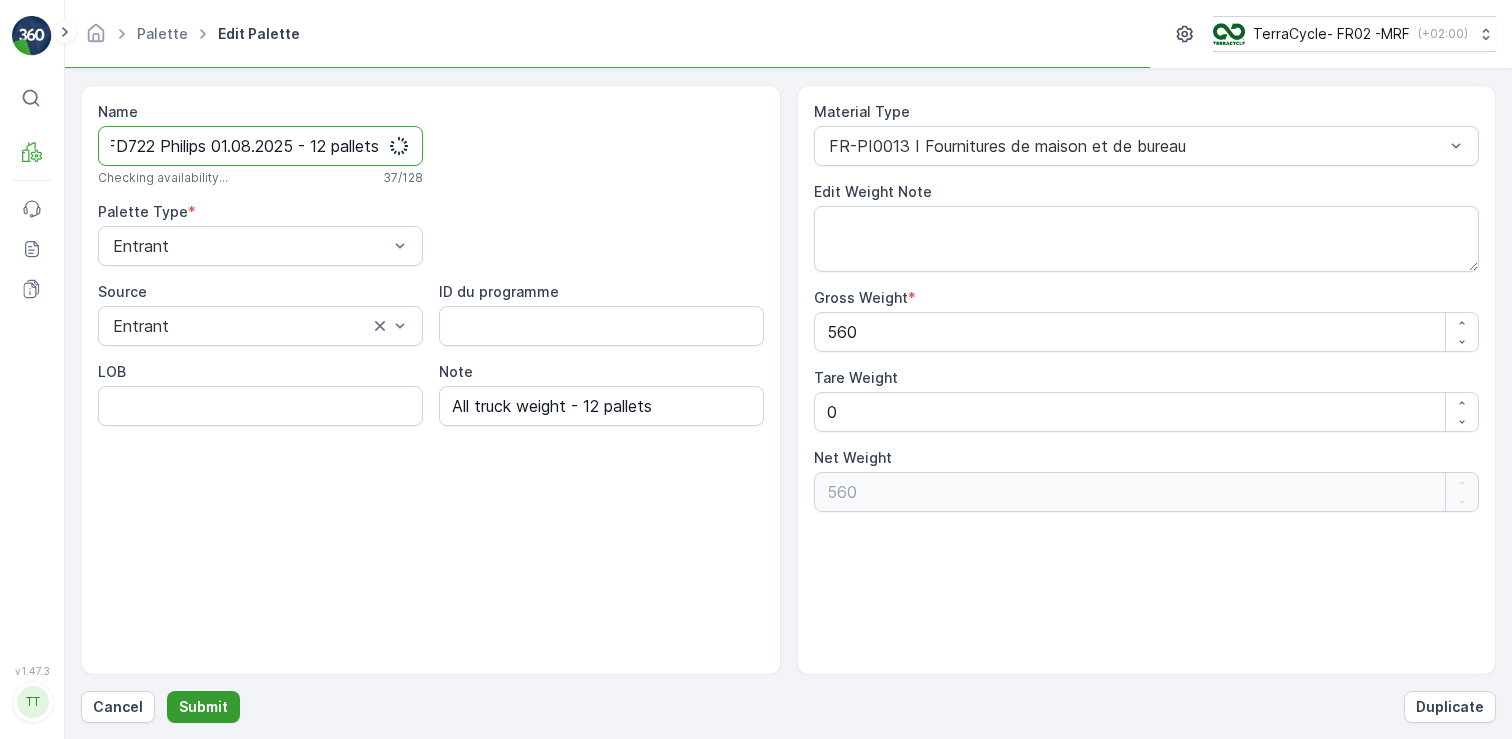 type on "FD722 Philips 01.08.2025 - 12 pallets" 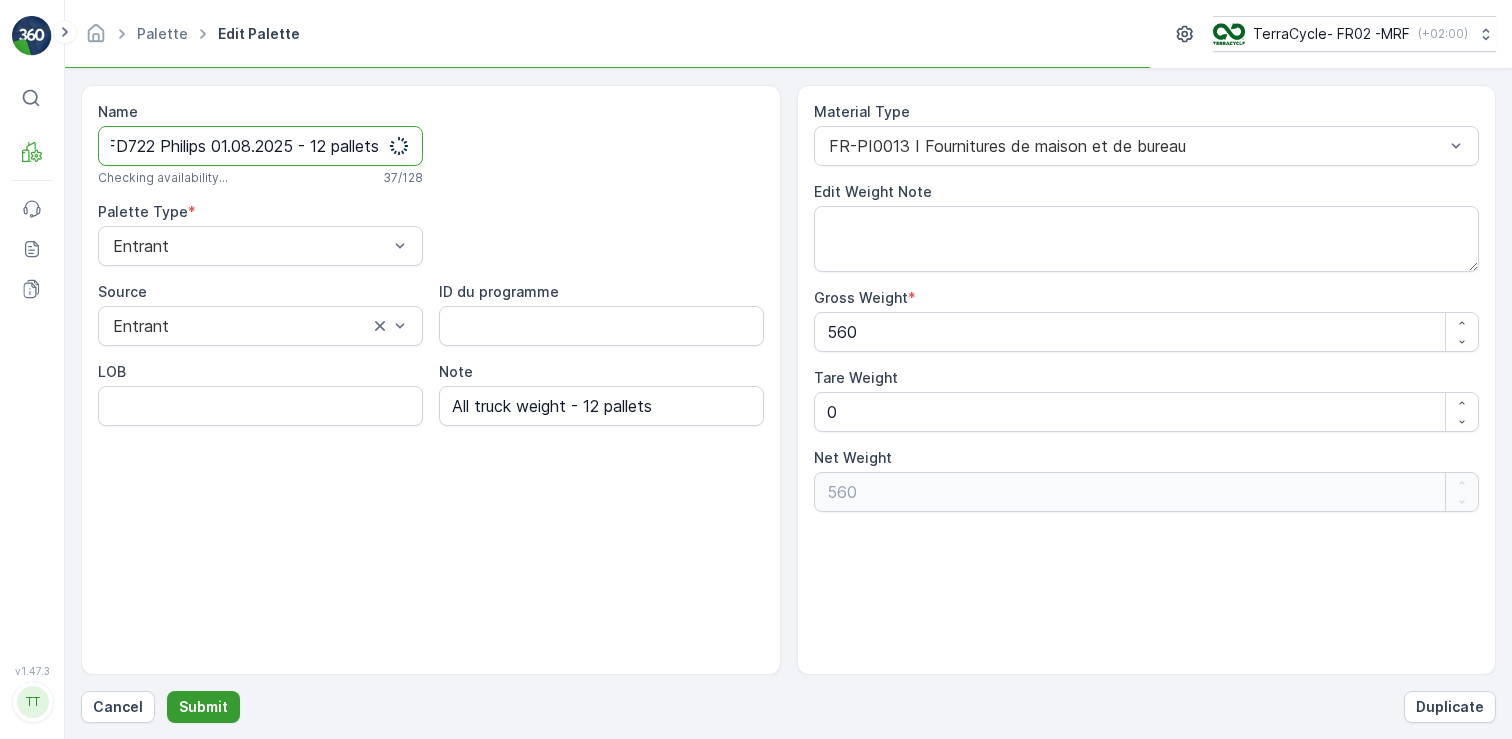 scroll, scrollTop: 0, scrollLeft: 0, axis: both 